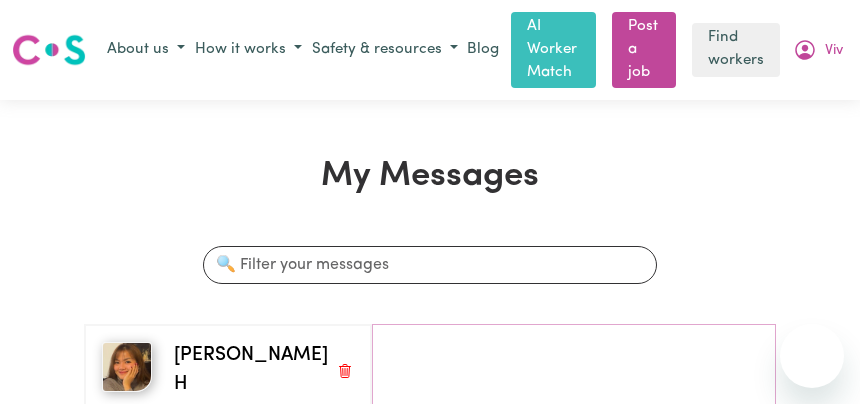 scroll, scrollTop: 0, scrollLeft: 0, axis: both 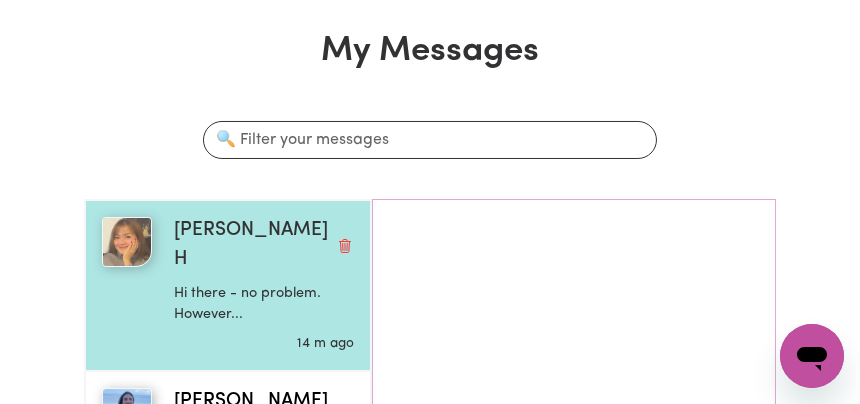 click on "Hi there - no problem. However..." at bounding box center [264, 304] 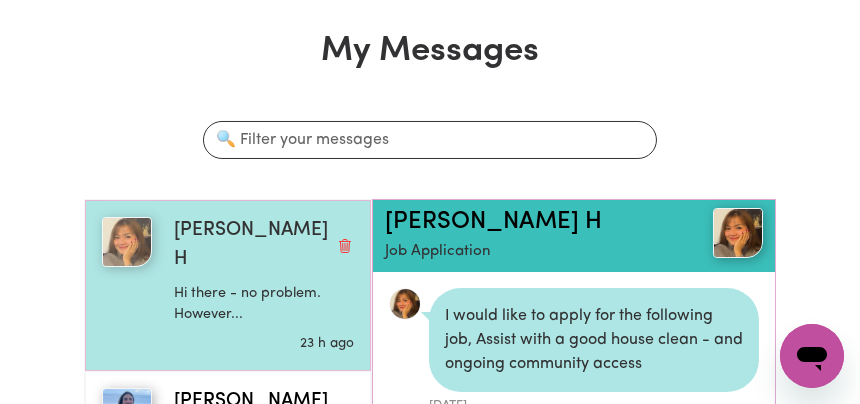 scroll, scrollTop: 2493, scrollLeft: 0, axis: vertical 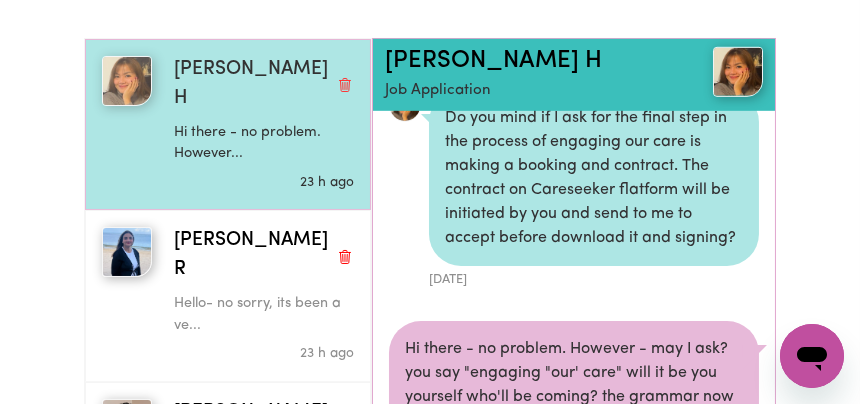 click on "Hi there - no problem. However..." at bounding box center (264, 143) 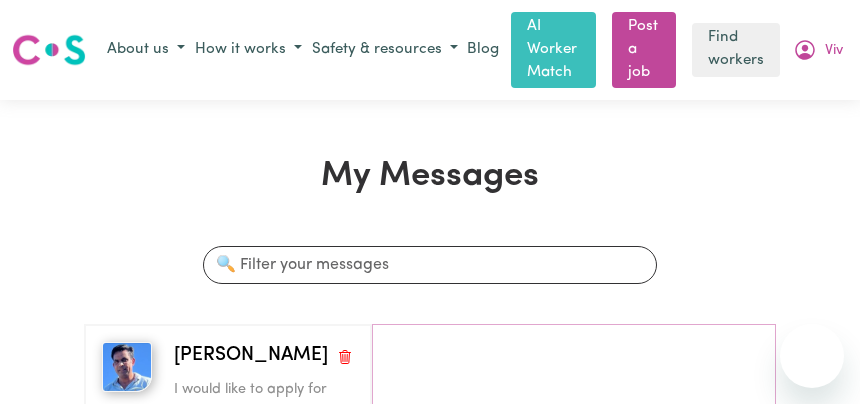 scroll, scrollTop: 185, scrollLeft: 0, axis: vertical 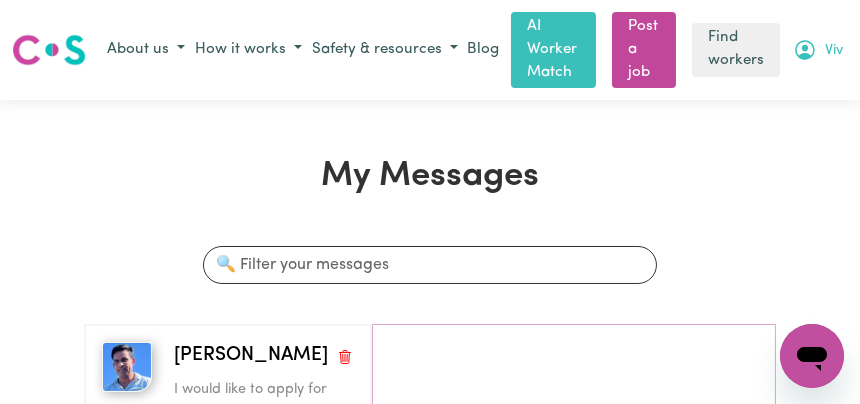 click on "Viv" at bounding box center (818, 50) 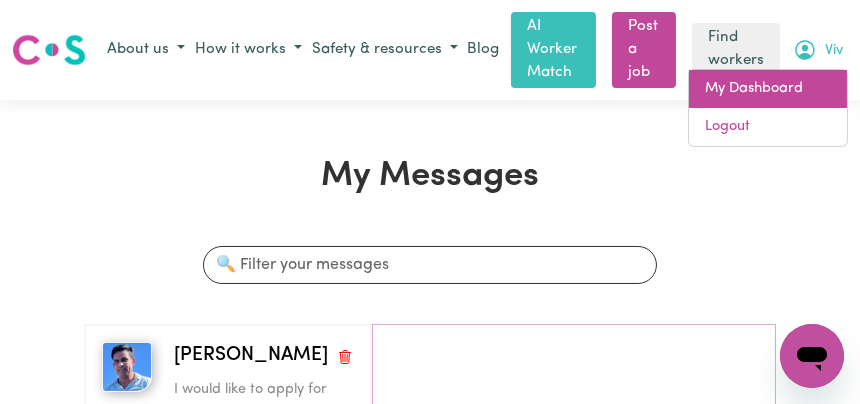 click on "My Dashboard" at bounding box center [768, 89] 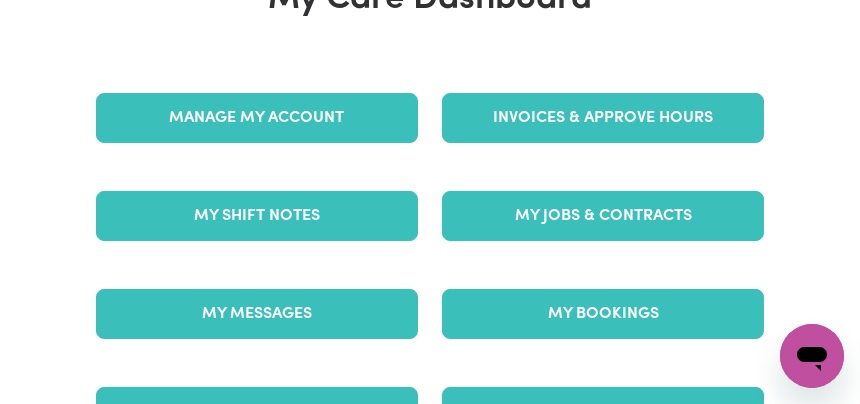 scroll, scrollTop: 250, scrollLeft: 0, axis: vertical 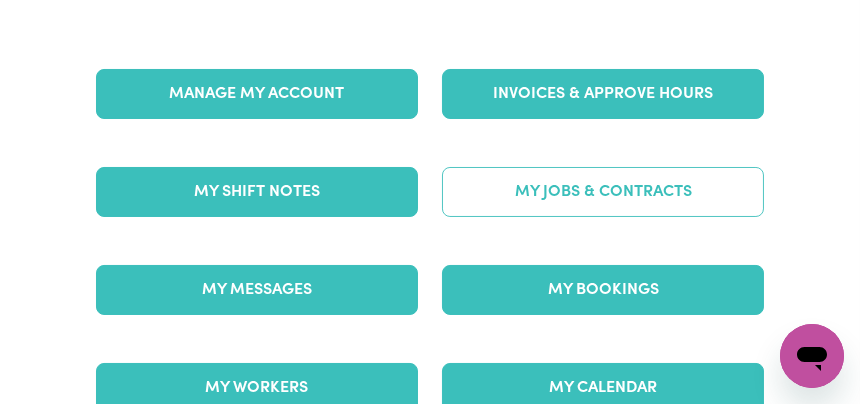 click on "My Jobs & Contracts" at bounding box center [603, 192] 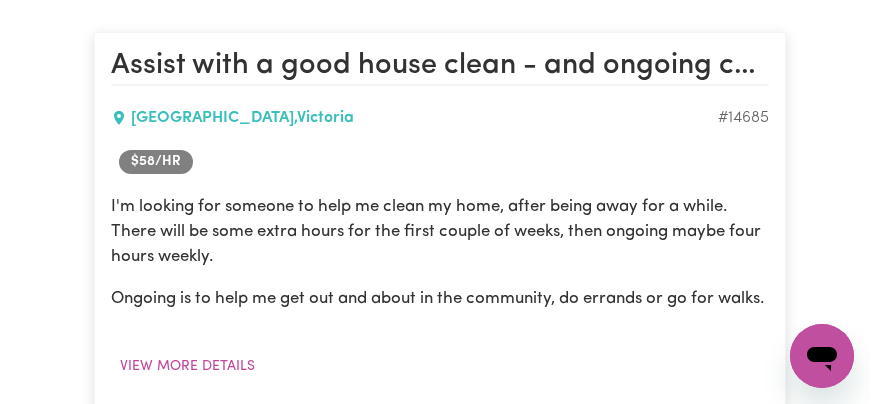 scroll, scrollTop: 625, scrollLeft: 0, axis: vertical 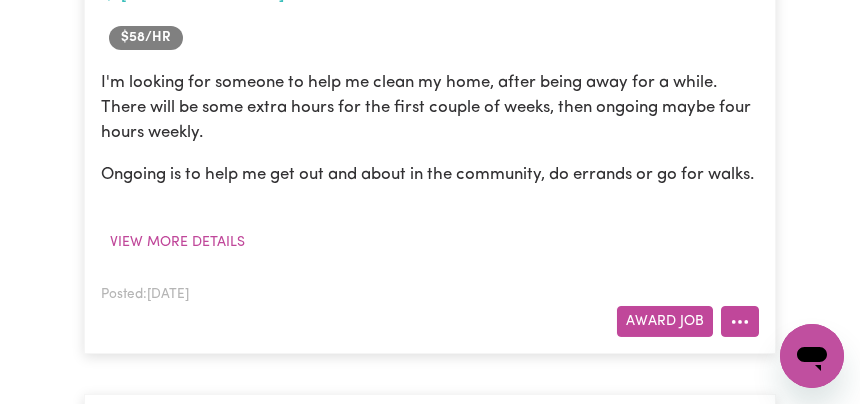 click 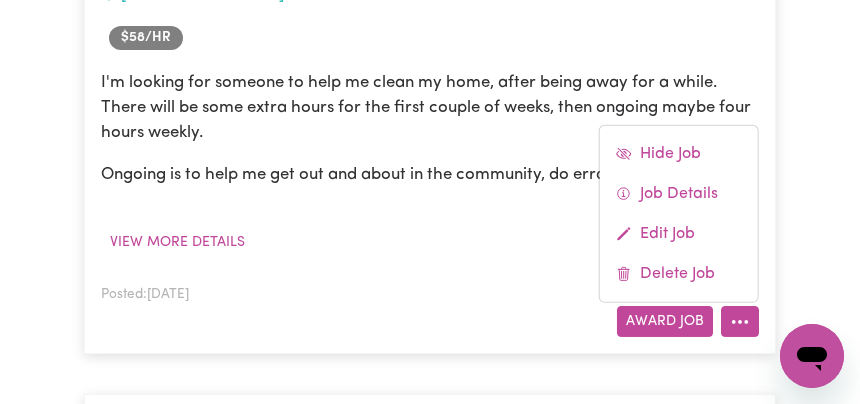 click on "Award Job Hide Job Job Details Edit Job Delete Job" at bounding box center (430, 321) 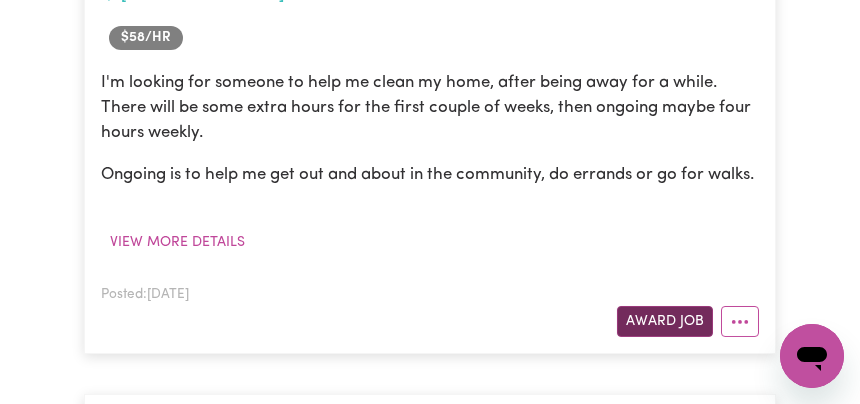 click on "Award Job" at bounding box center [665, 321] 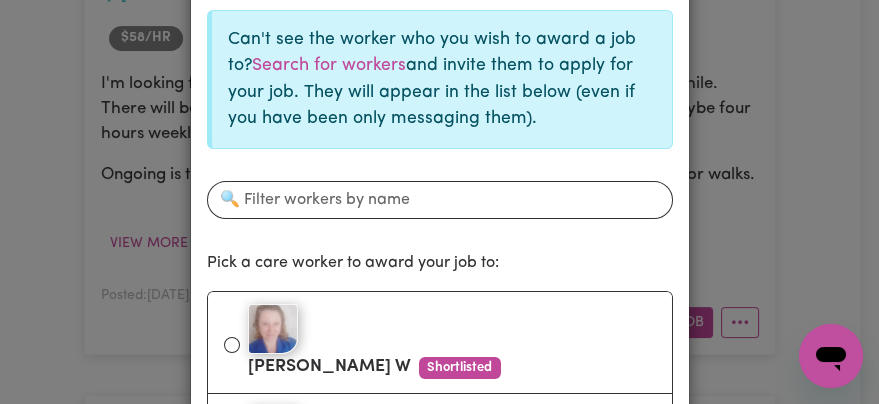 scroll, scrollTop: 125, scrollLeft: 0, axis: vertical 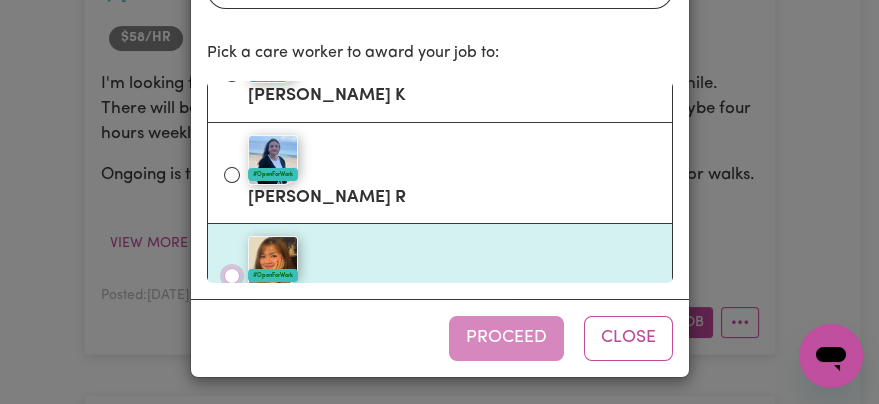 click on "#OpenForWork [PERSON_NAME]   H" at bounding box center (232, 276) 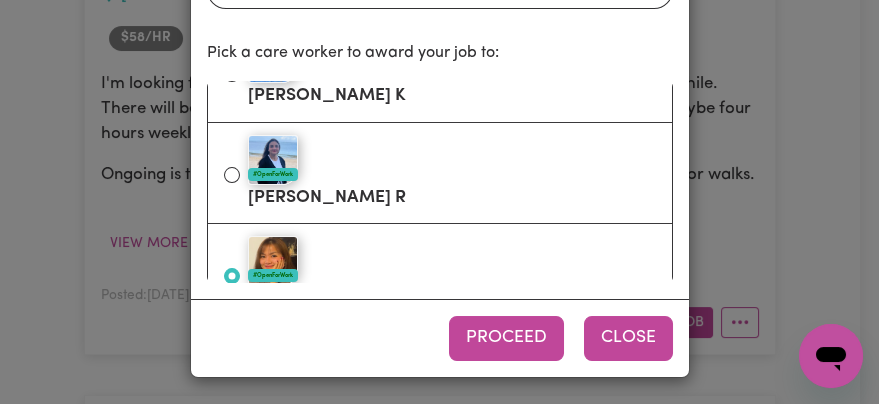 click on "Close" at bounding box center [628, 338] 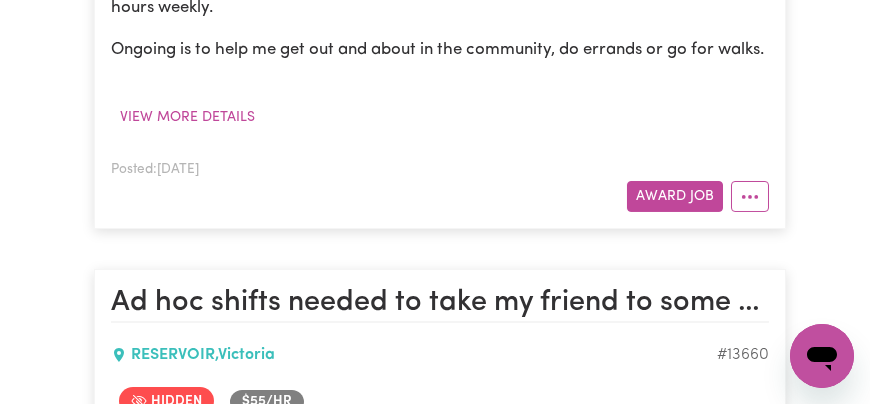 scroll, scrollTop: 625, scrollLeft: 0, axis: vertical 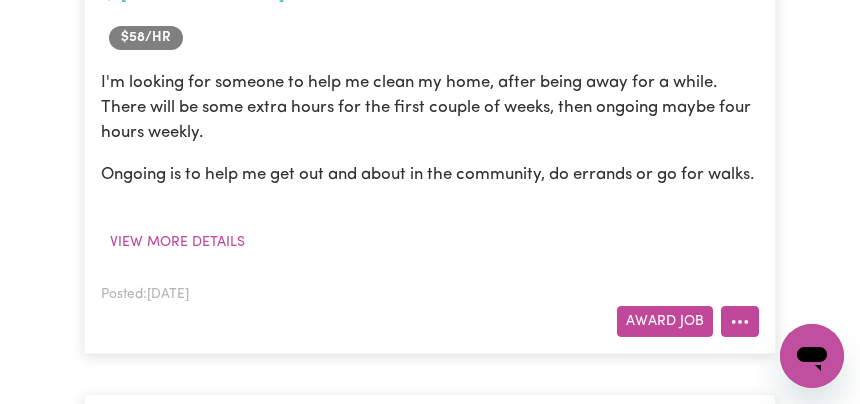 click at bounding box center [740, 321] 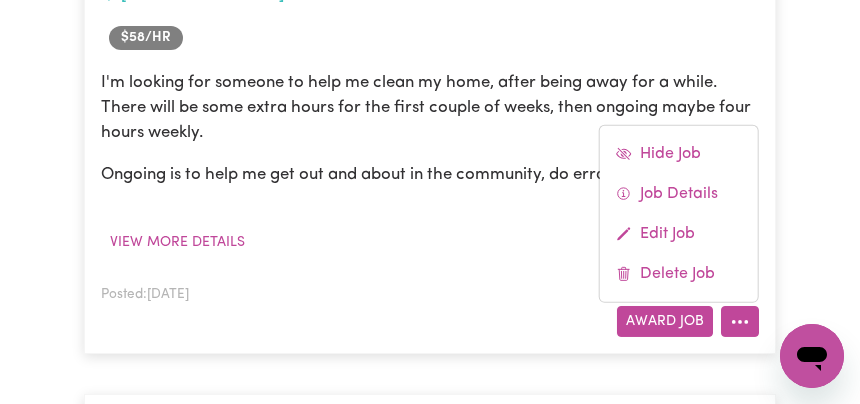 click on "Posted:  [DATE] Award Job Hide Job Job Details Edit Job Delete Job" at bounding box center (430, 309) 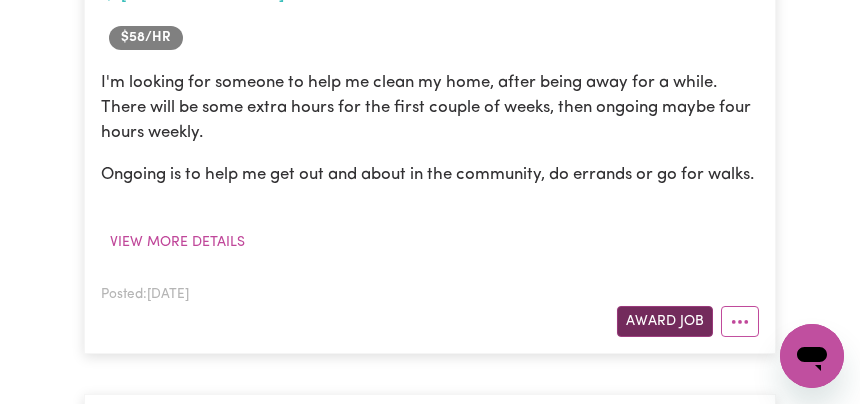 click on "Award Job" at bounding box center [665, 321] 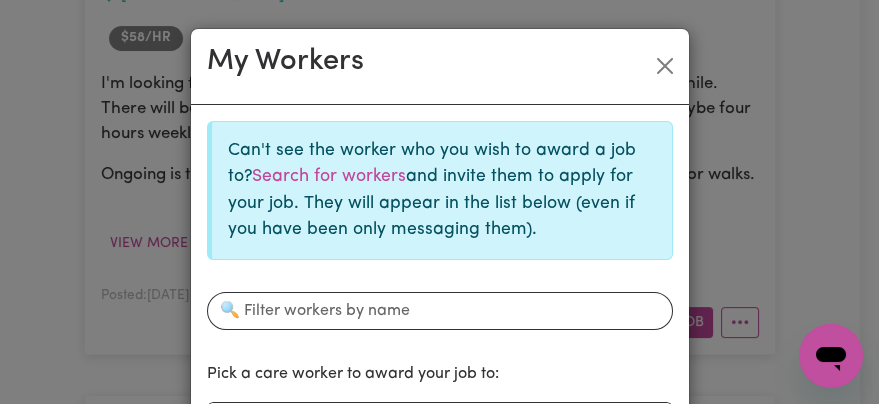 scroll, scrollTop: 125, scrollLeft: 0, axis: vertical 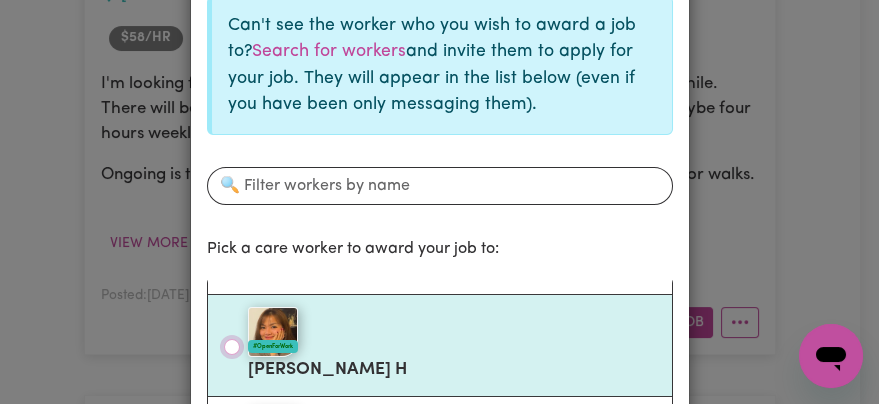 click on "#OpenForWork [PERSON_NAME]   H" at bounding box center (232, 347) 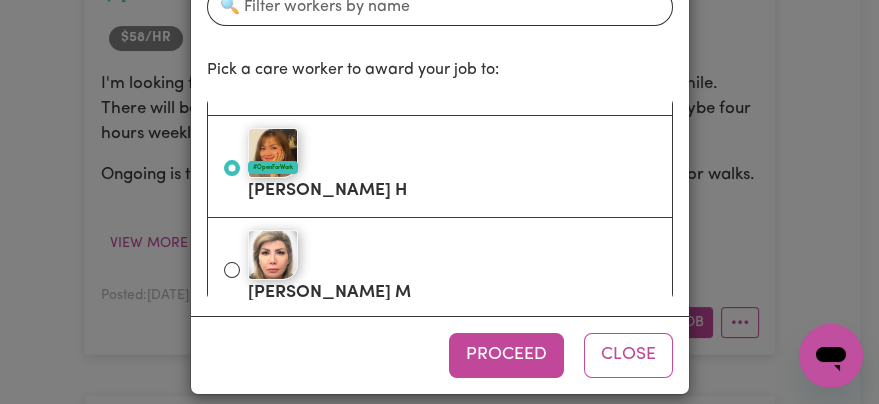 scroll, scrollTop: 321, scrollLeft: 0, axis: vertical 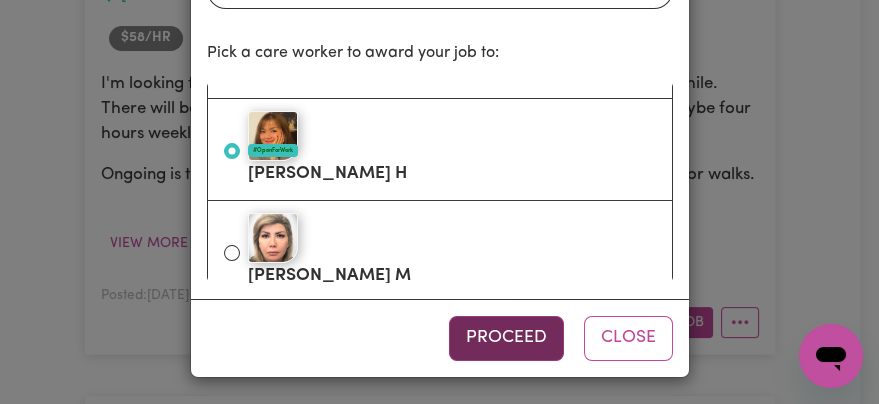 click on "Proceed" at bounding box center [506, 338] 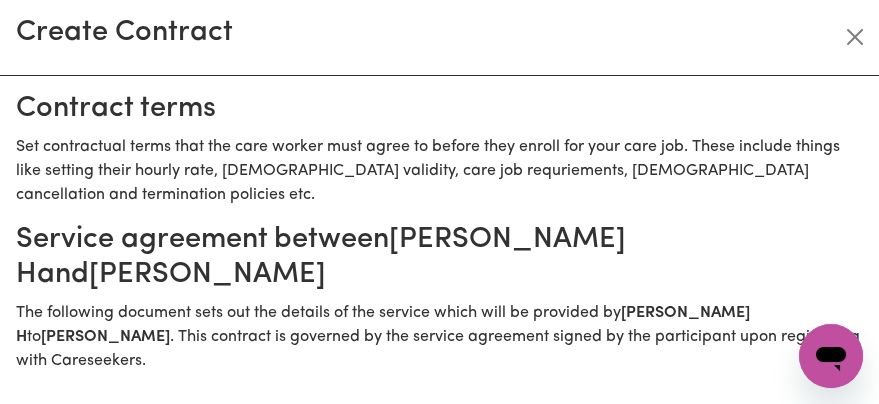 scroll, scrollTop: 125, scrollLeft: 0, axis: vertical 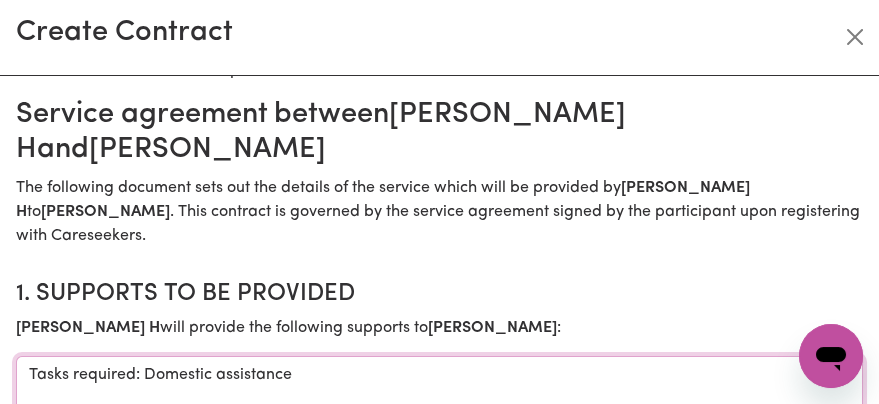 click on "Tasks required: Domestic assistance" at bounding box center (439, 431) 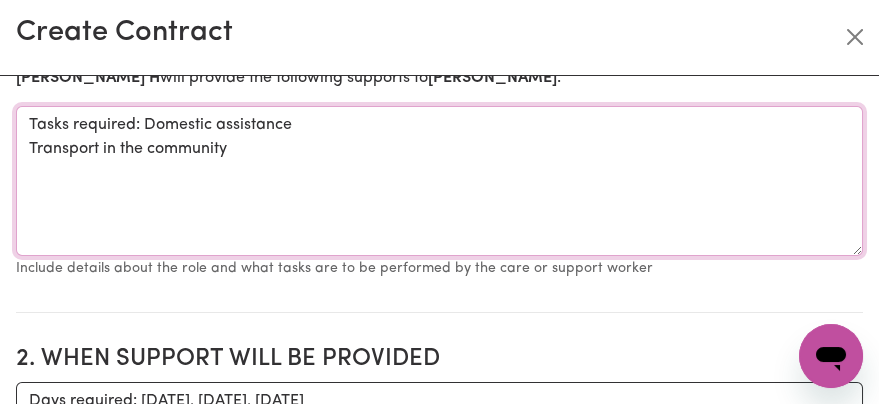 scroll, scrollTop: 500, scrollLeft: 0, axis: vertical 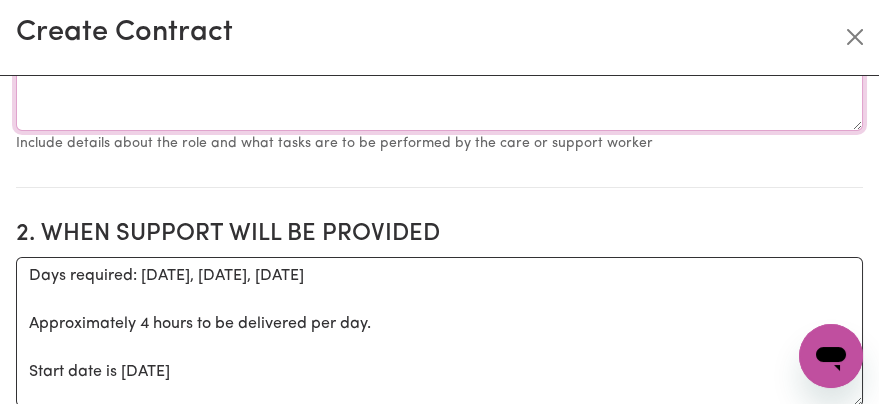 type on "Tasks required: Domestic assistance
Transport in the community" 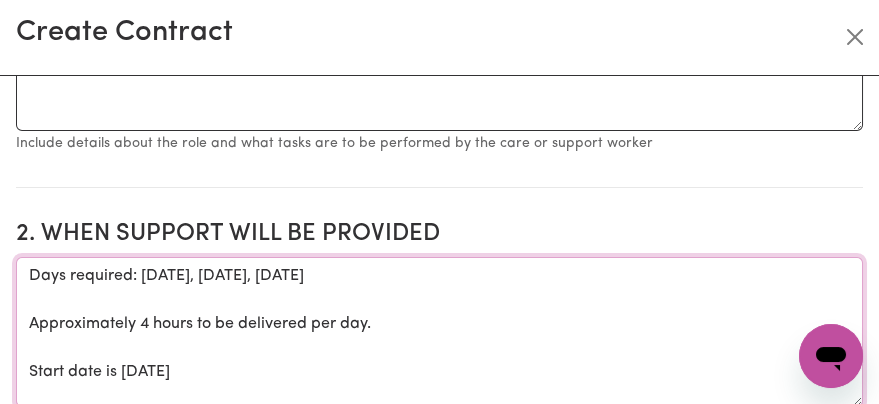 drag, startPoint x: 293, startPoint y: 221, endPoint x: 400, endPoint y: 229, distance: 107.298645 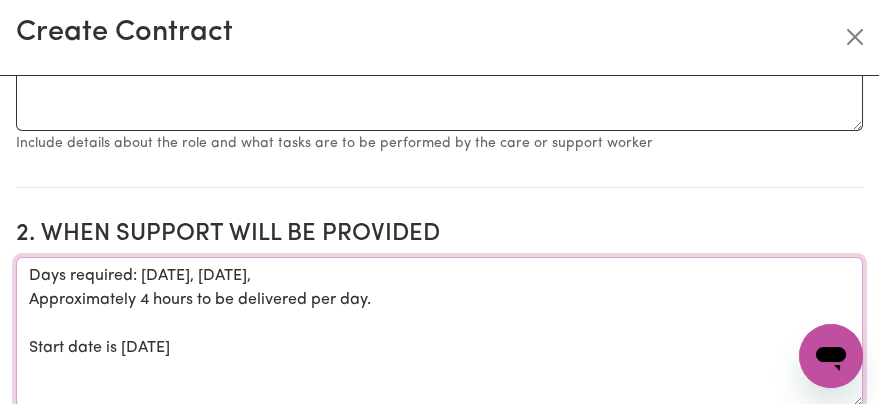 click on "Days required: [DATE], [DATE],
Approximately 4 hours to be delivered per day.
Start date is [DATE]" at bounding box center (439, 332) 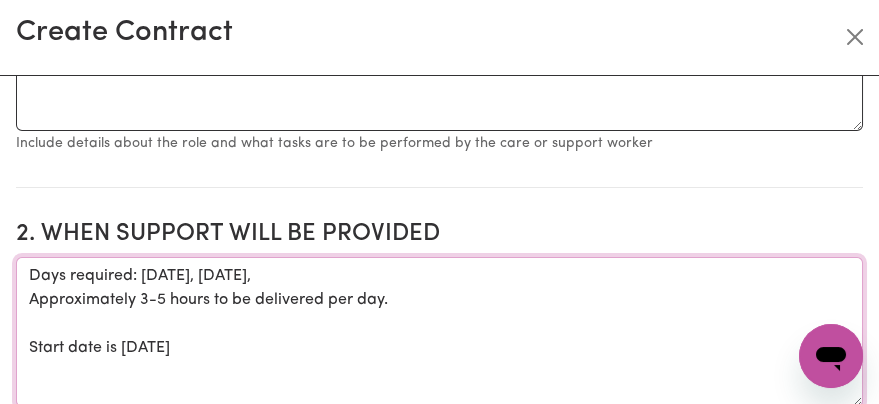 click on "Days required: [DATE], [DATE],
Approximately 3-5 hours to be delivered per day.
Start date is [DATE]" at bounding box center (439, 332) 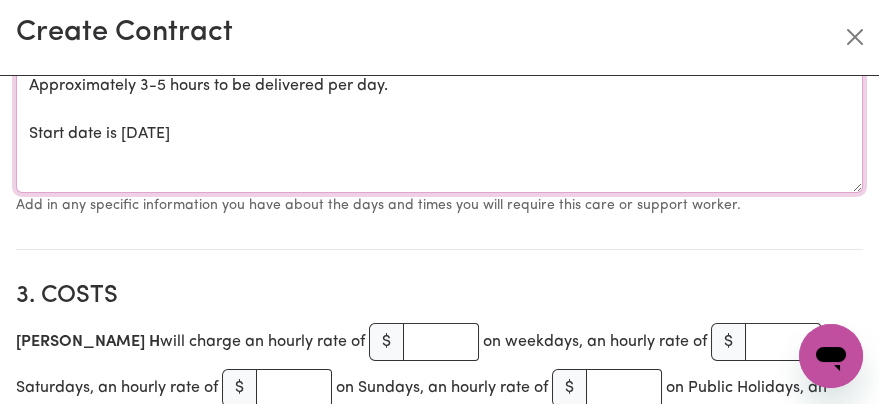 scroll, scrollTop: 750, scrollLeft: 0, axis: vertical 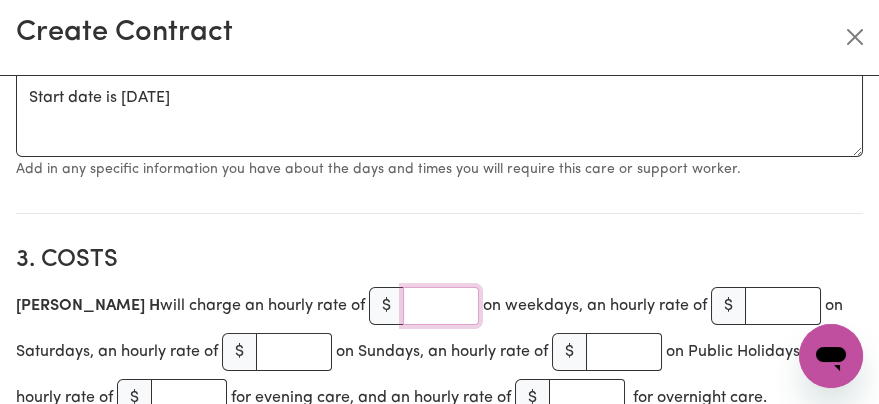 click at bounding box center [441, 306] 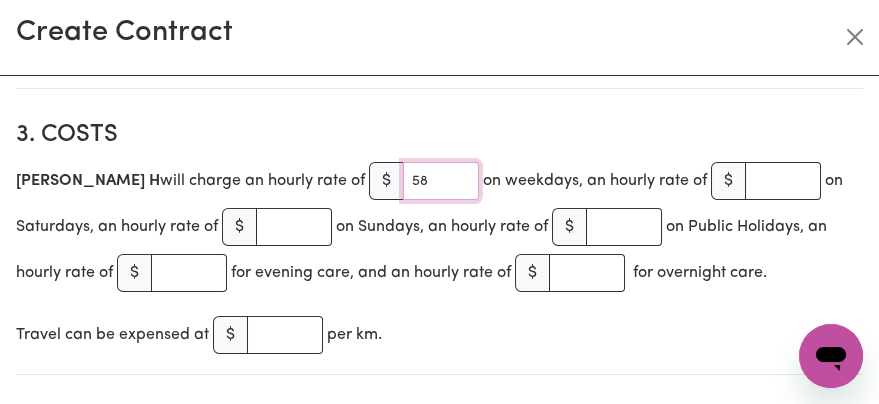 scroll, scrollTop: 1000, scrollLeft: 0, axis: vertical 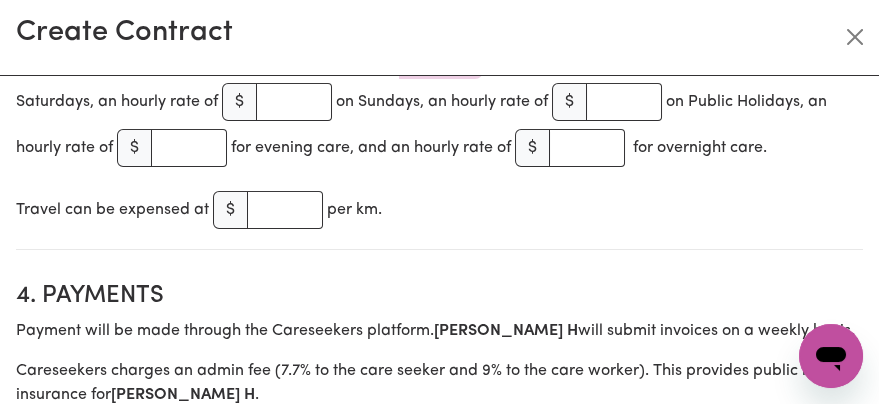 type on "58" 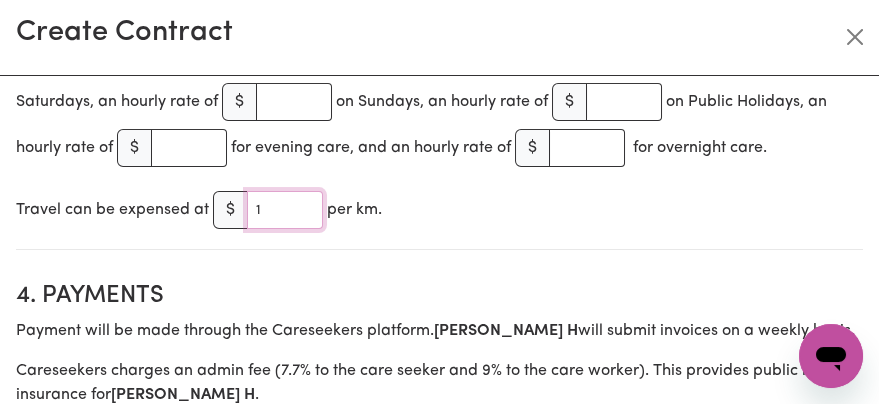 type on "1" 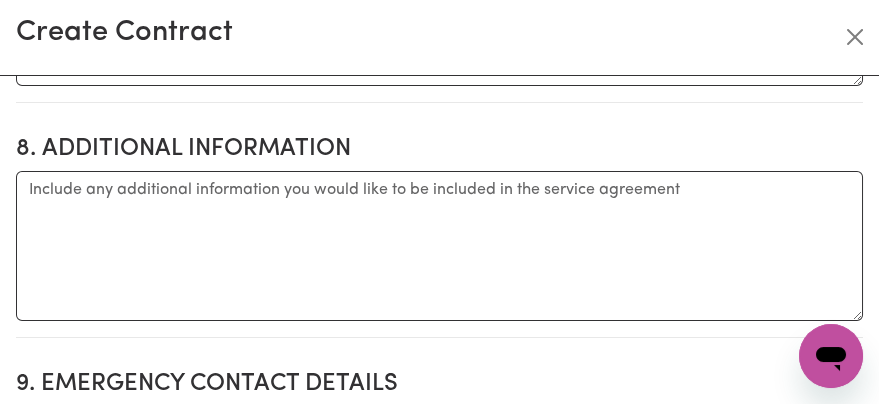 scroll, scrollTop: 2000, scrollLeft: 0, axis: vertical 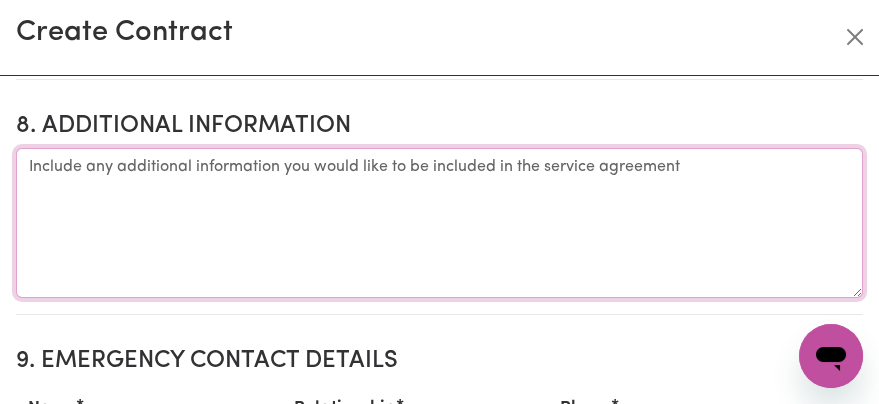 click on "Additional information" at bounding box center (439, 223) 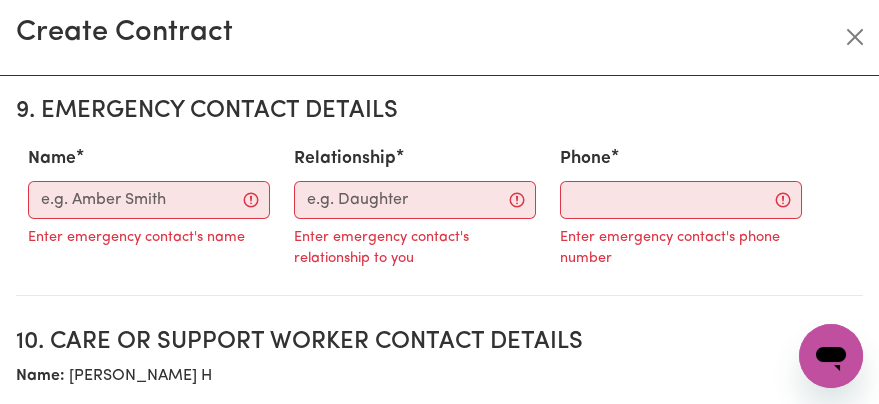 scroll, scrollTop: 2125, scrollLeft: 0, axis: vertical 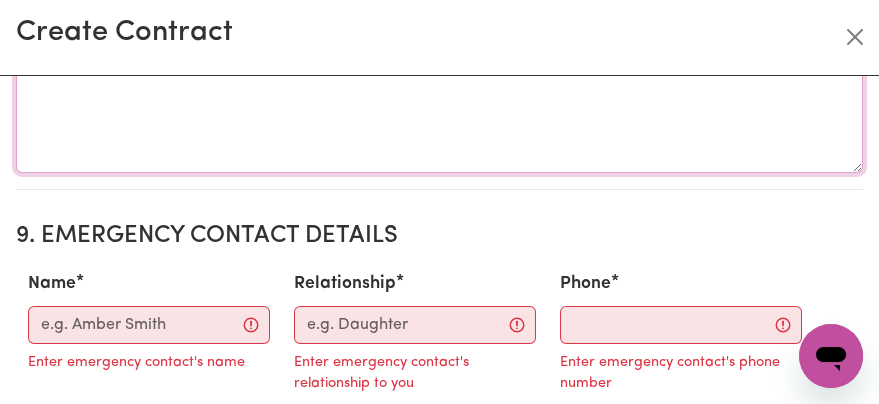 type on "First shift will be a trial shift.
If [PERSON_NAME] and viv agree - shift will be ongoing, with flexibility each week to change days and times." 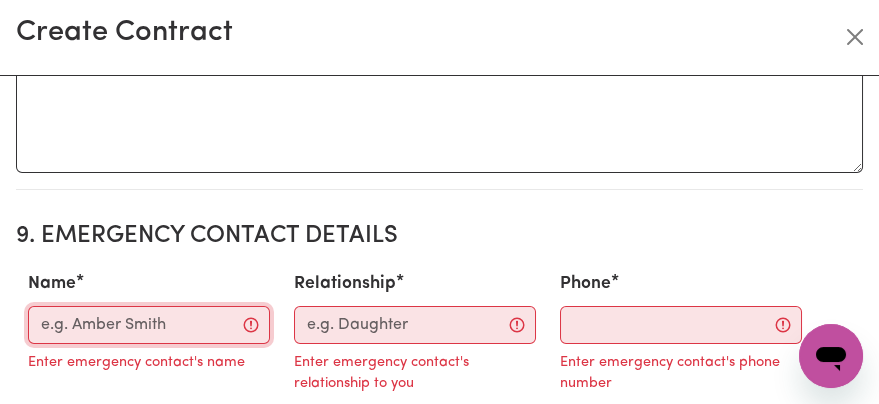 click on "Name" at bounding box center (149, 325) 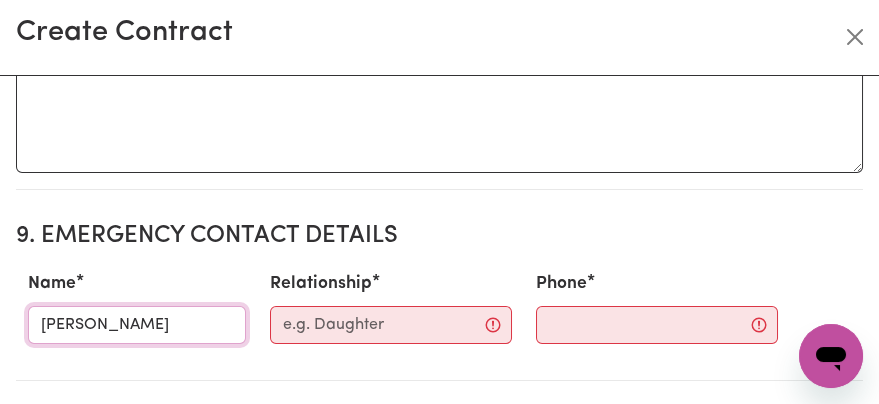 type on "[PERSON_NAME]" 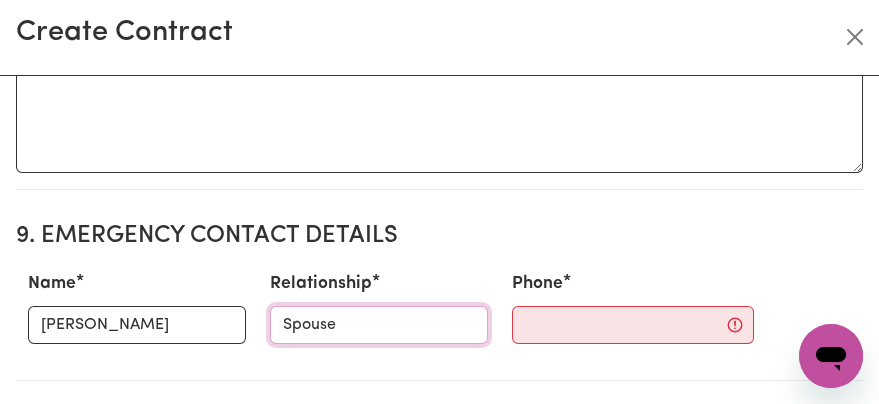 type on "Spouse" 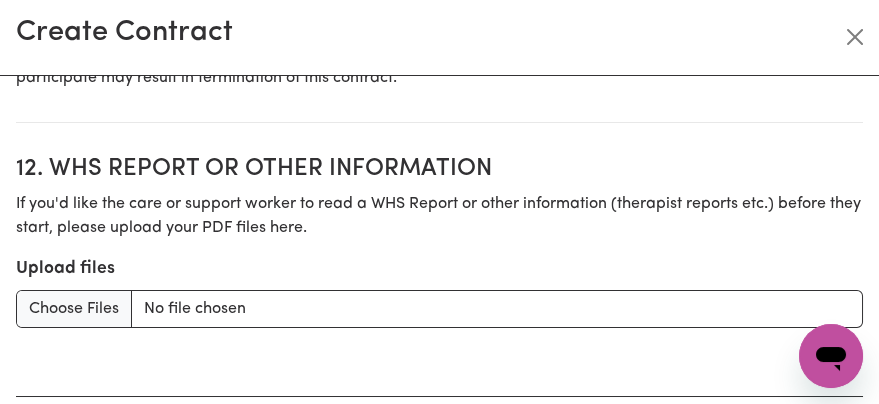 scroll, scrollTop: 2851, scrollLeft: 0, axis: vertical 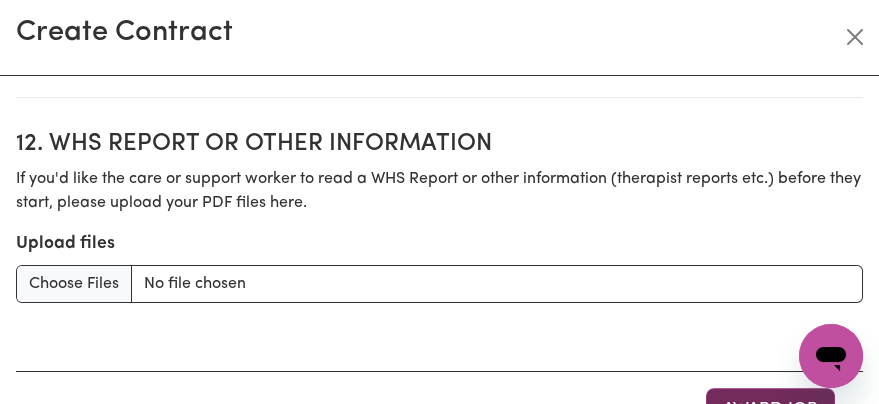 type on "0404039213" 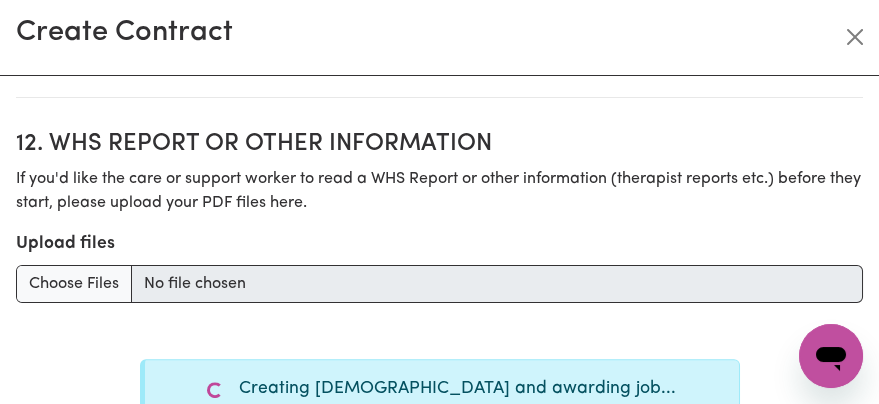 type on "Tasks required: Domestic assistance" 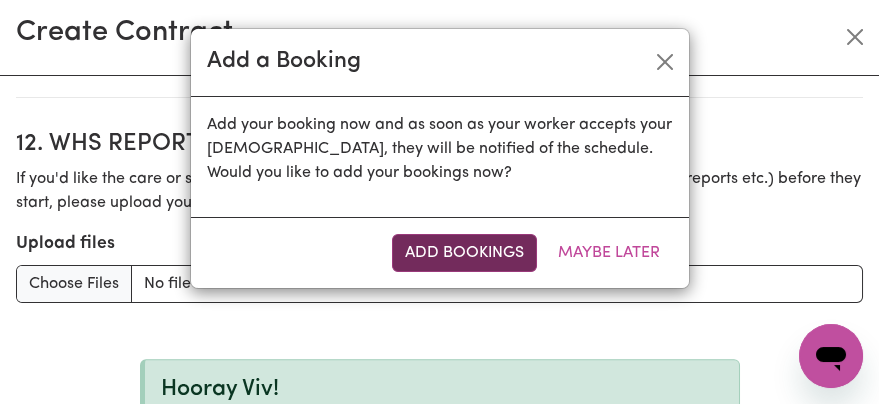 click on "Add Bookings" at bounding box center (464, 253) 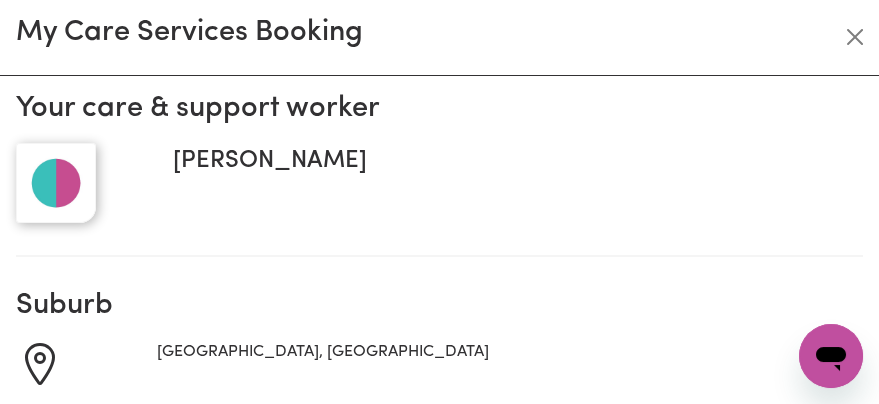 scroll, scrollTop: 2891, scrollLeft: 0, axis: vertical 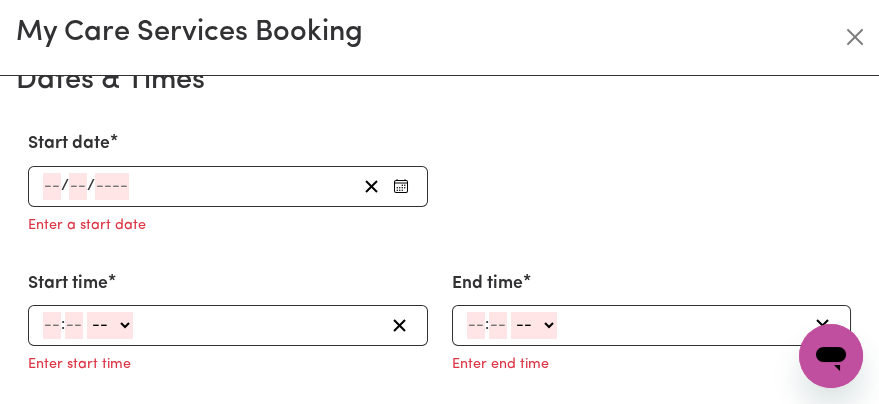 click on "/ /" at bounding box center (228, 186) 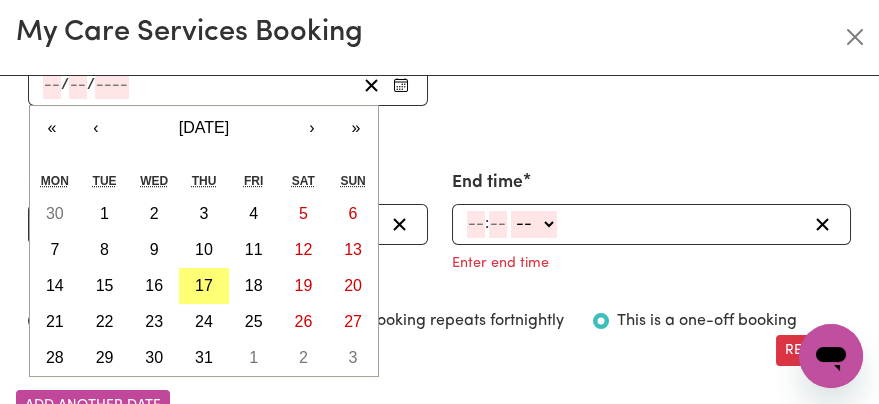 scroll, scrollTop: 1250, scrollLeft: 0, axis: vertical 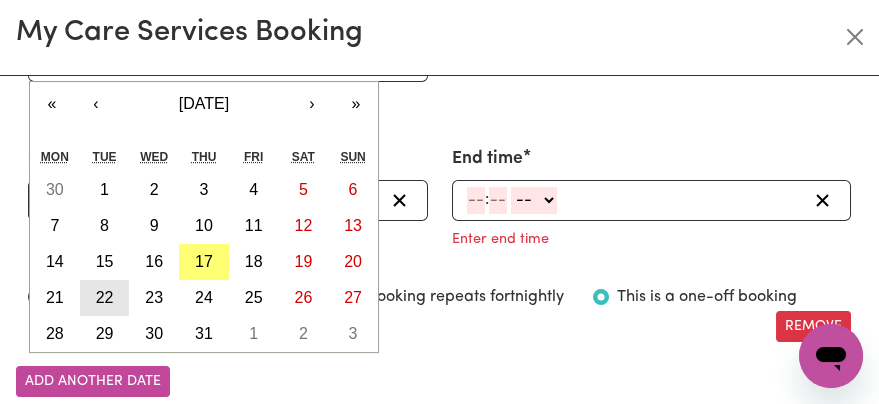 click on "22" at bounding box center (105, 297) 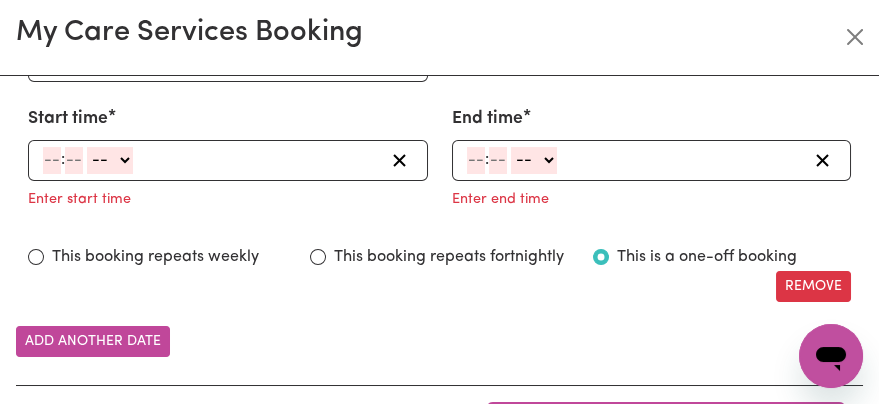 click 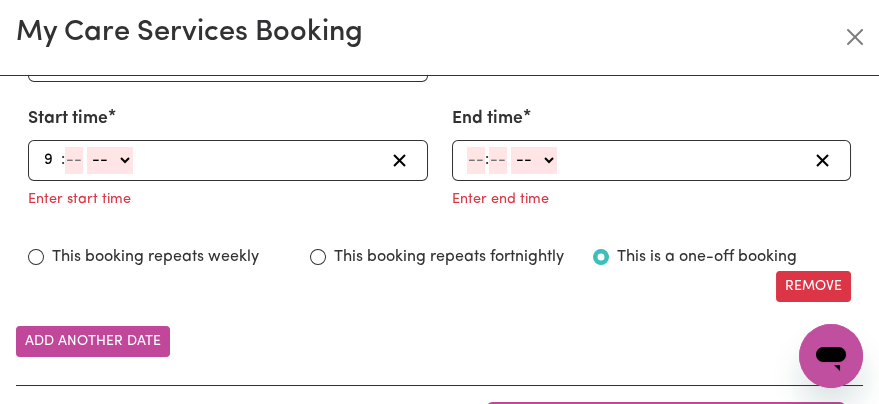type on "9" 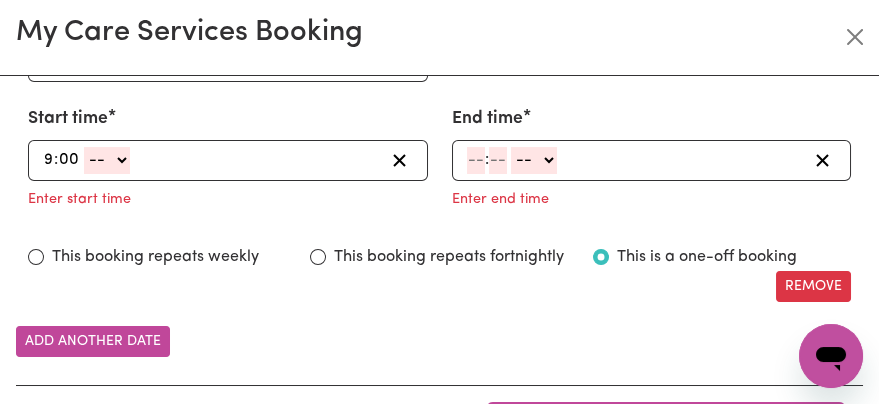 type on "00" 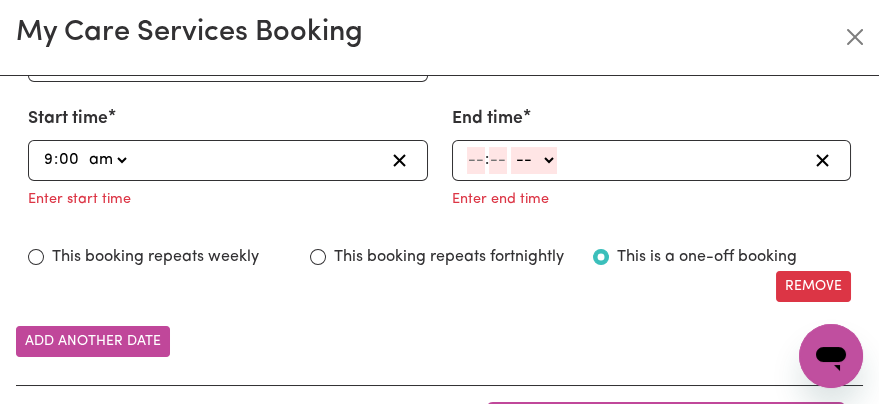 type on "09:00" 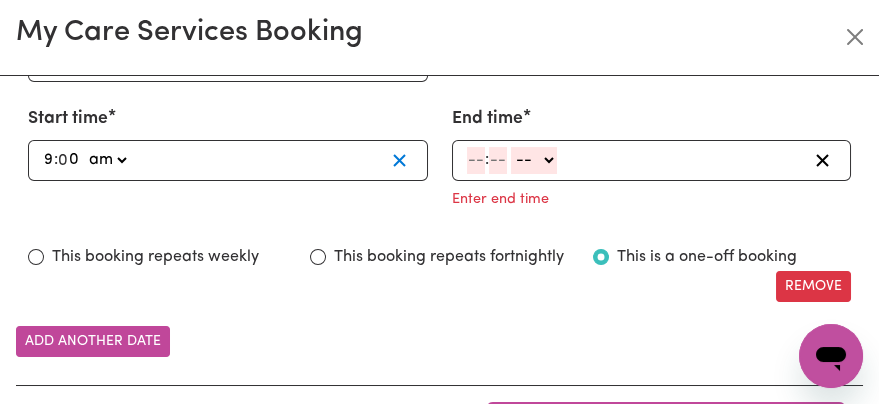type 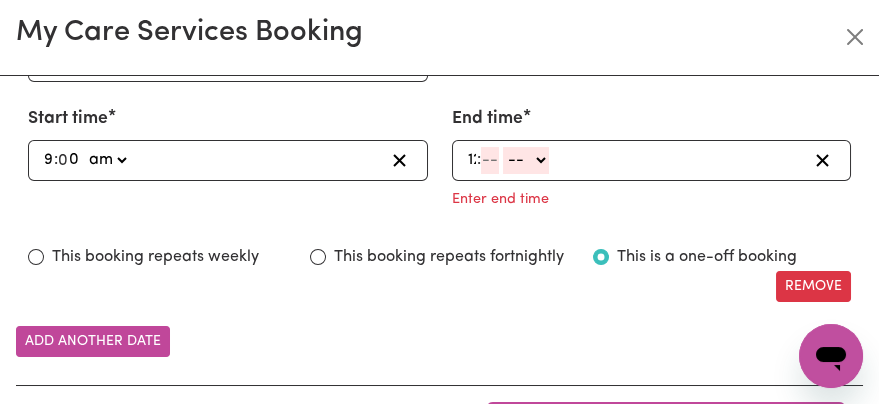 type on "12" 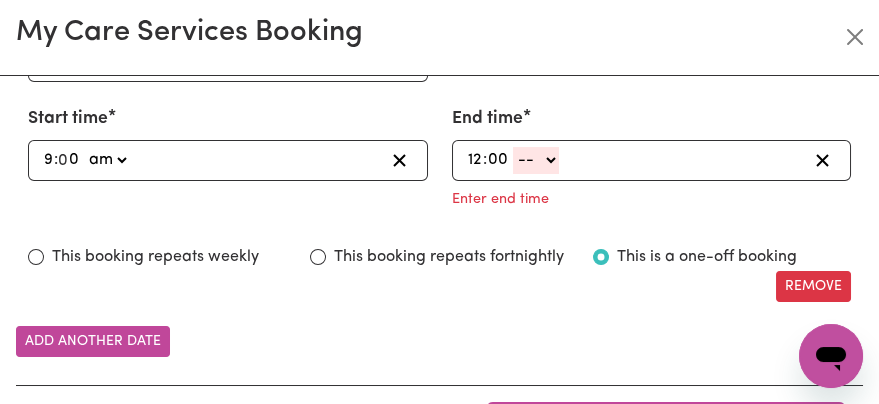 type on "00" 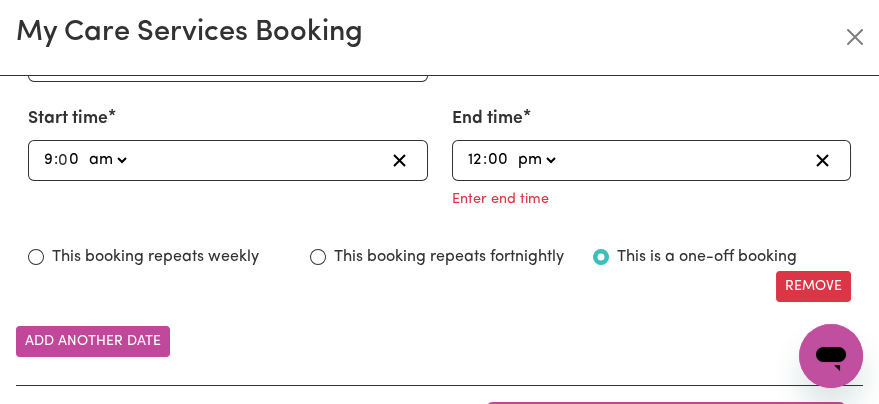 type on "12:00" 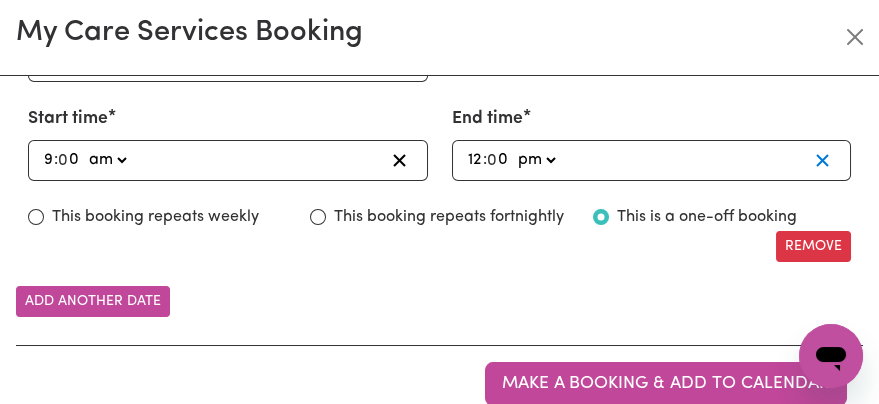 type 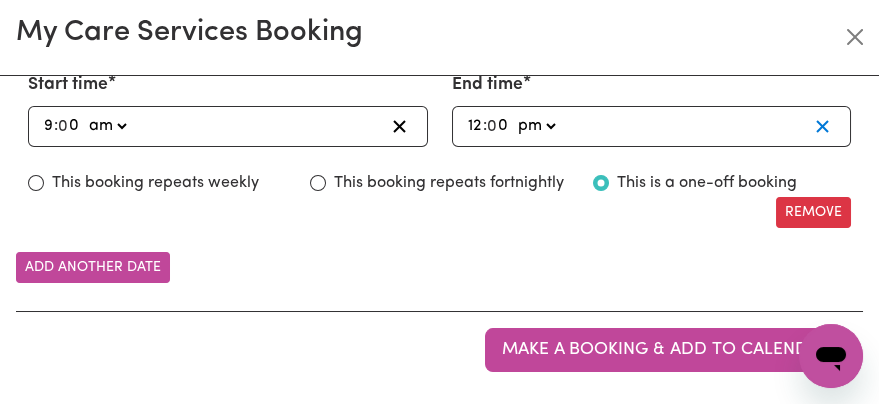 scroll, scrollTop: 1306, scrollLeft: 0, axis: vertical 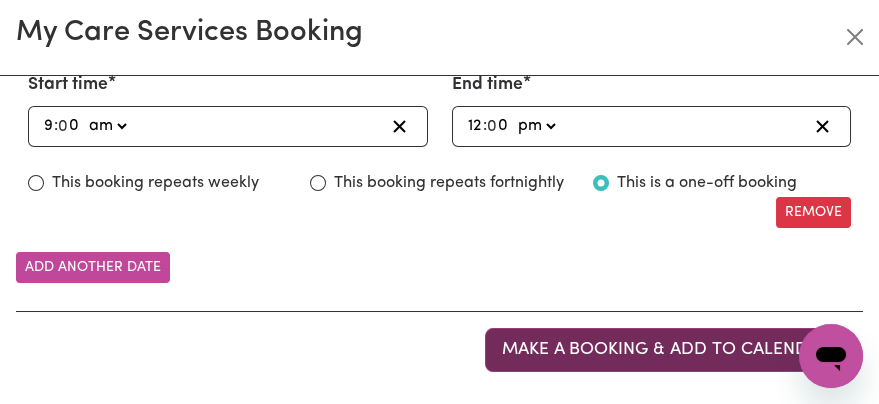 click on "Make a booking & add to calendar" at bounding box center (666, 349) 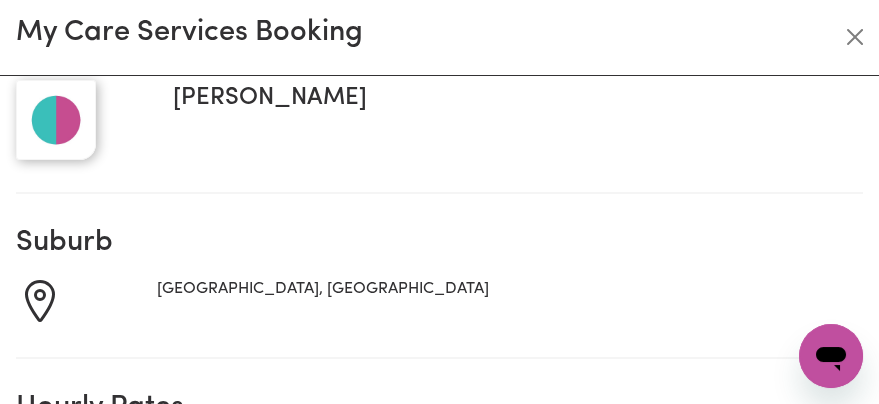 scroll, scrollTop: 0, scrollLeft: 0, axis: both 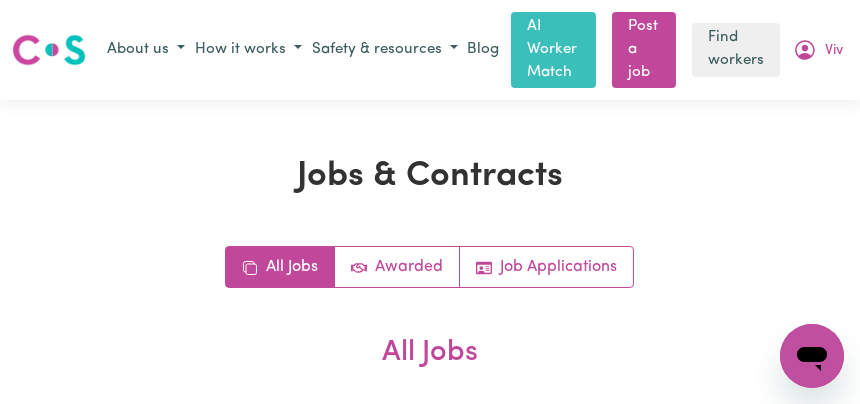 click at bounding box center [49, 50] 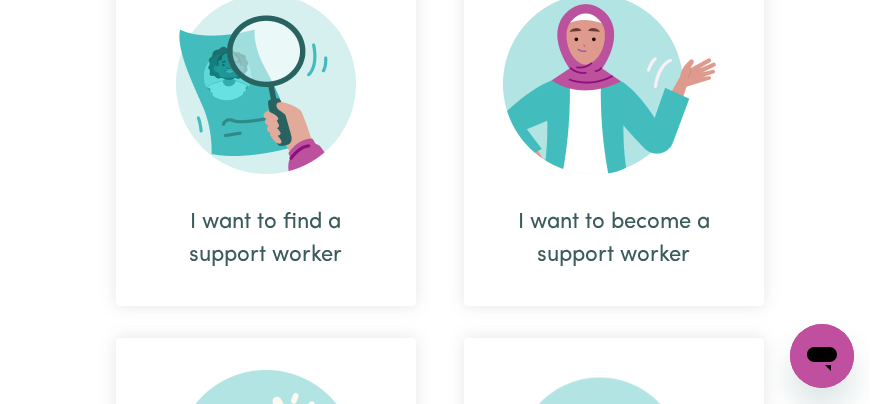 scroll, scrollTop: 0, scrollLeft: 0, axis: both 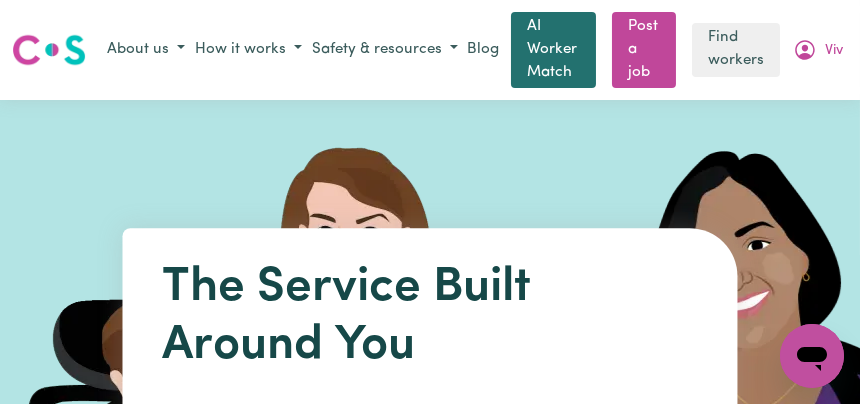 click on "AI Worker Match" at bounding box center (553, 50) 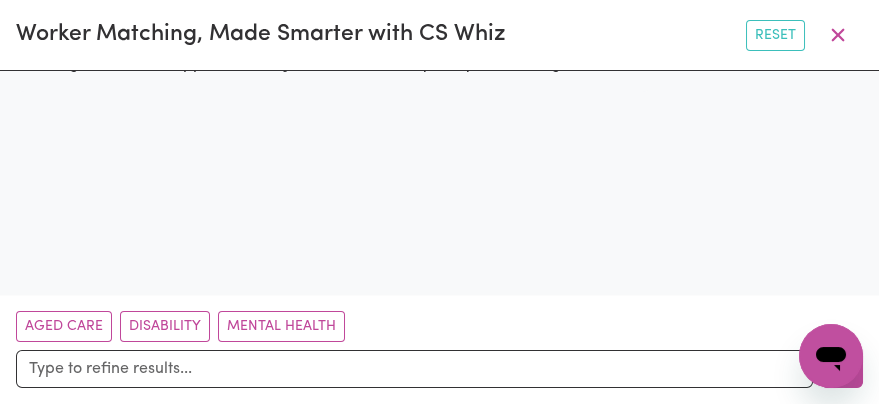 scroll, scrollTop: 60, scrollLeft: 0, axis: vertical 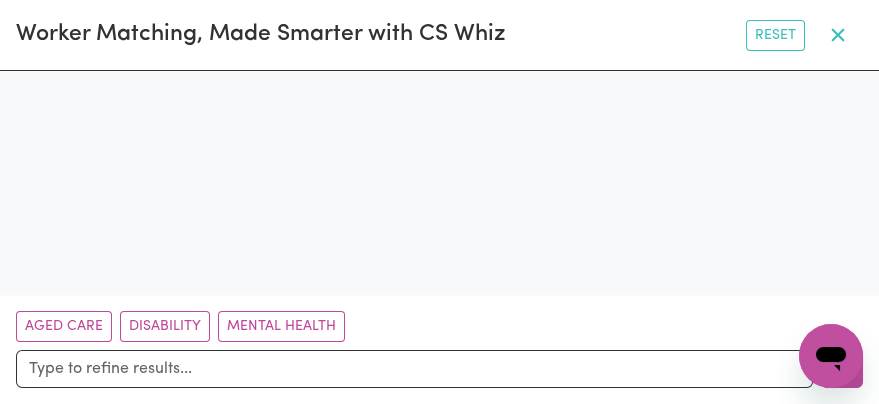 click at bounding box center (838, 35) 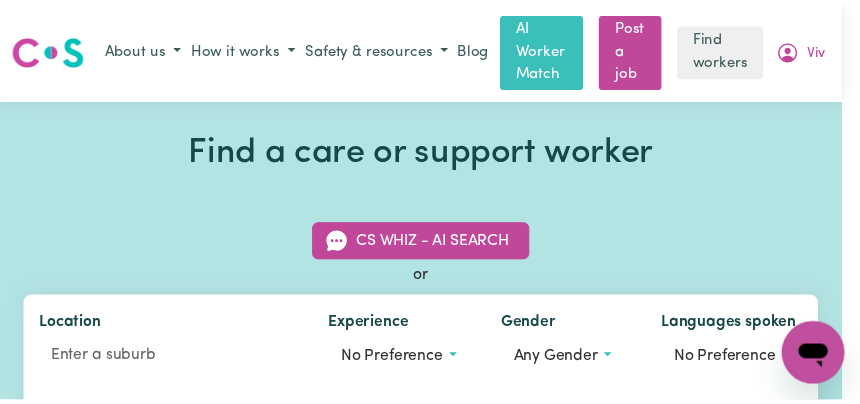 scroll, scrollTop: 0, scrollLeft: 0, axis: both 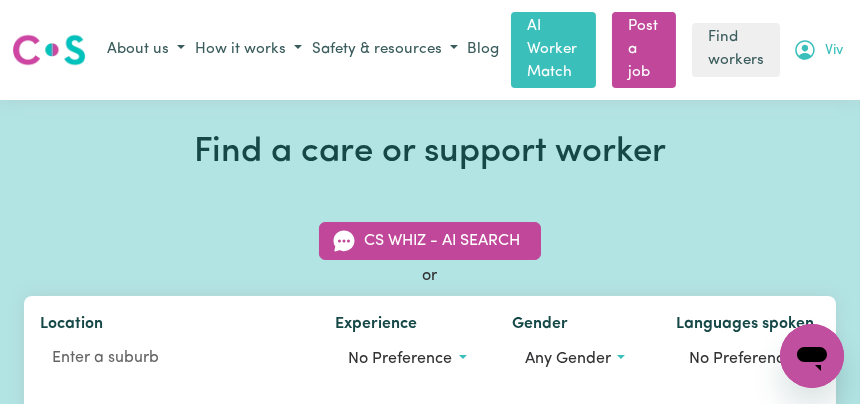 click on "Viv" at bounding box center (818, 50) 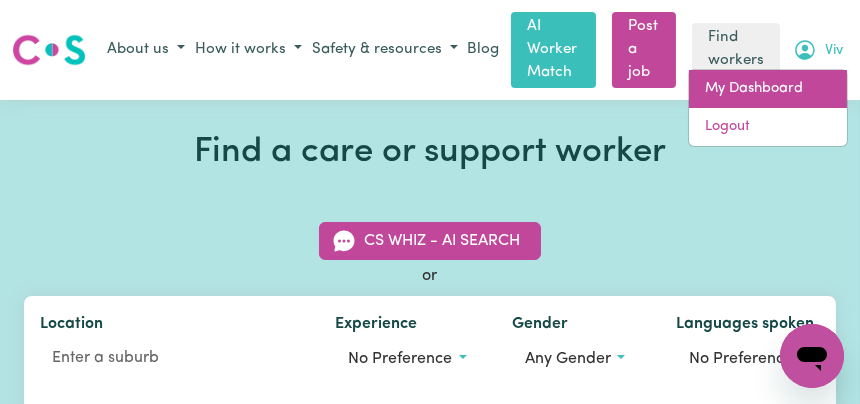 click on "My Dashboard" at bounding box center [768, 89] 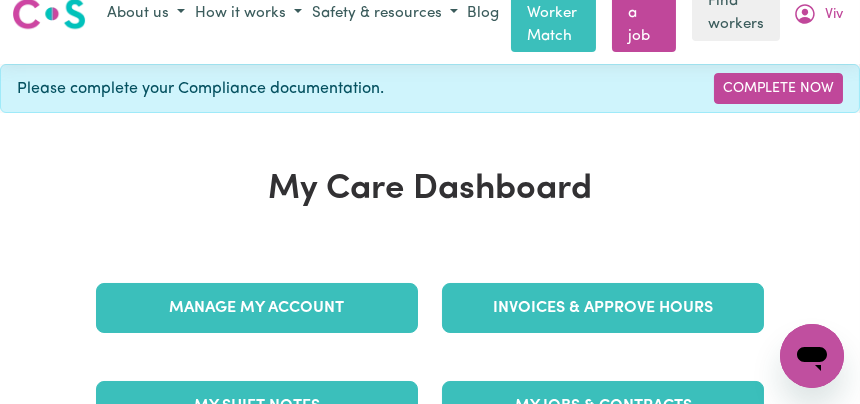 scroll, scrollTop: 0, scrollLeft: 0, axis: both 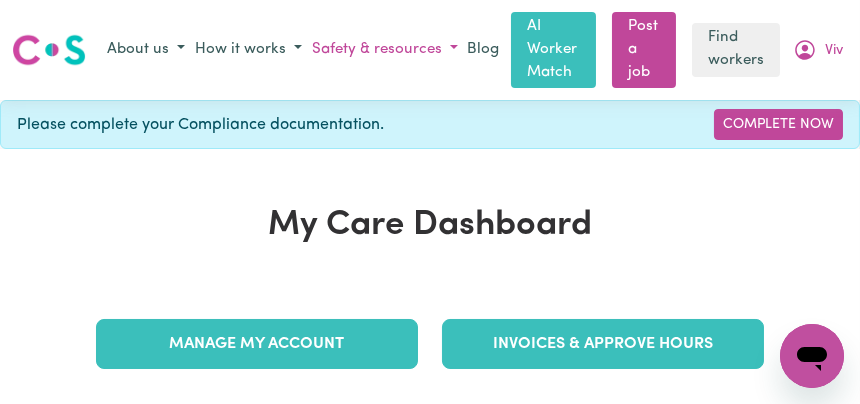 click on "Safety & resources" at bounding box center [385, 50] 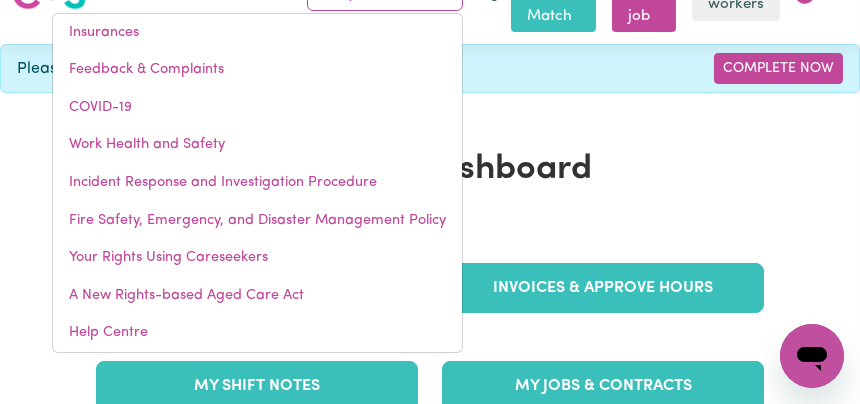 scroll, scrollTop: 0, scrollLeft: 0, axis: both 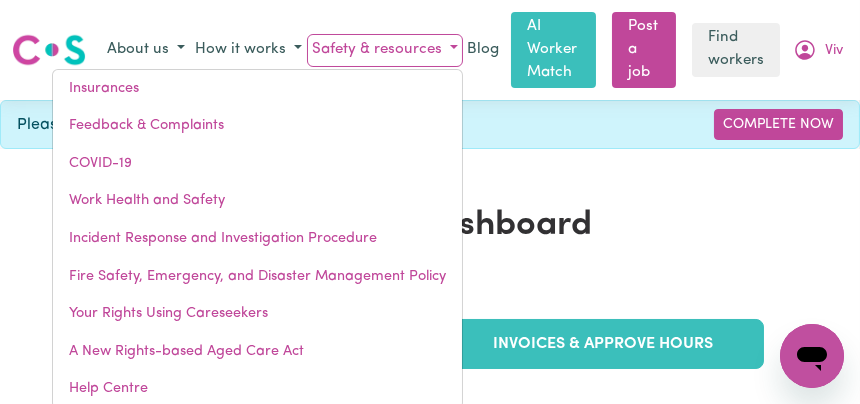 click on "My Care Dashboard Manage My Account Invoices & Approve Hours My Shift Notes My Jobs & Contracts My Messages My Bookings My Workers My Calendar" at bounding box center (430, 446) 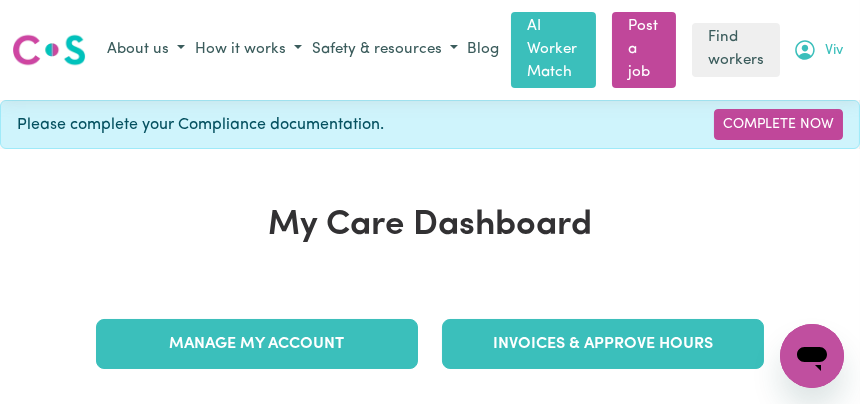 click 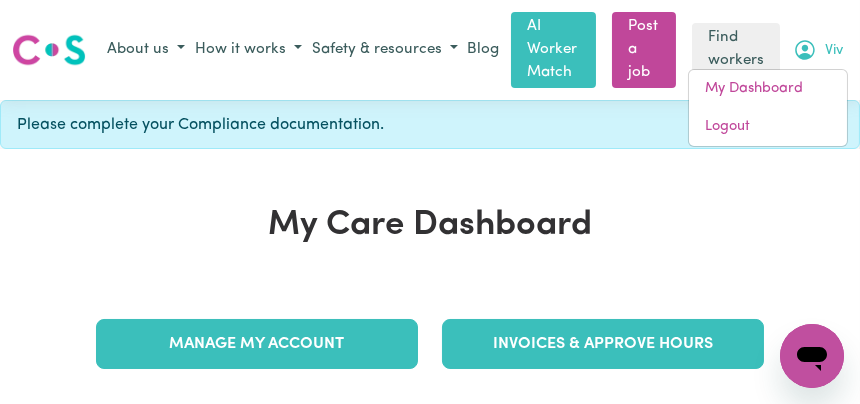 click at bounding box center [49, 50] 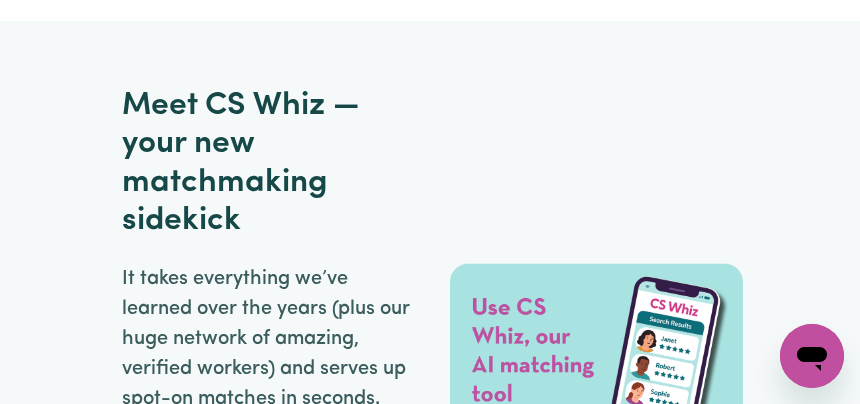 scroll, scrollTop: 3670, scrollLeft: 0, axis: vertical 